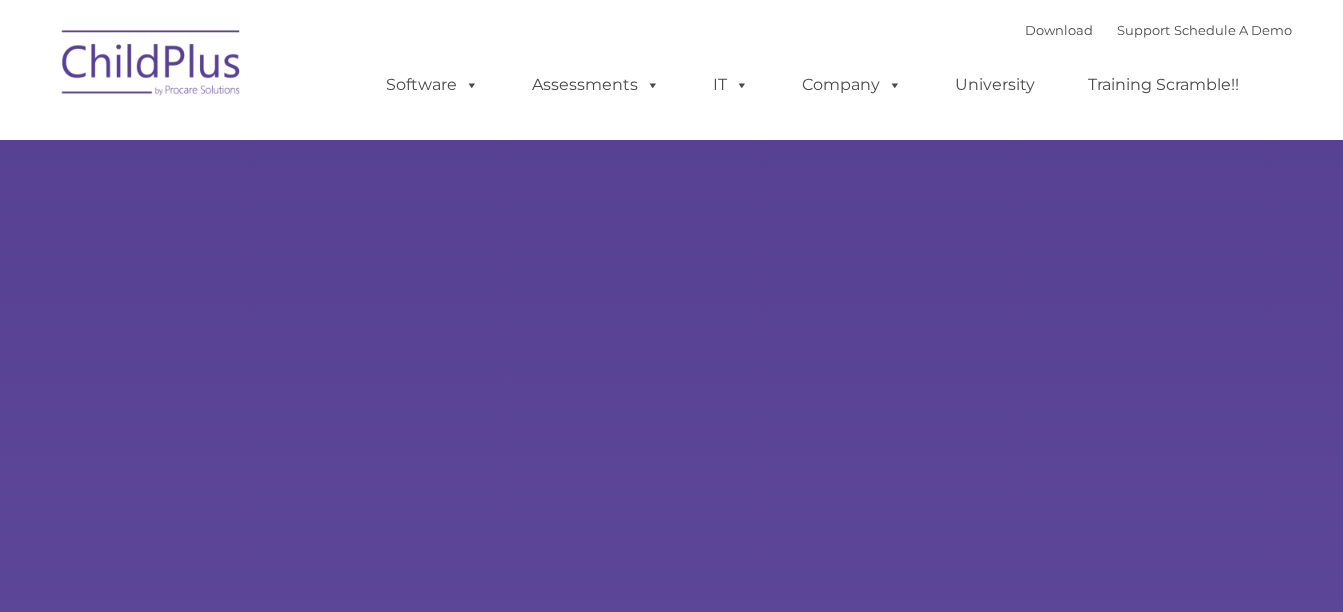 scroll, scrollTop: 0, scrollLeft: 0, axis: both 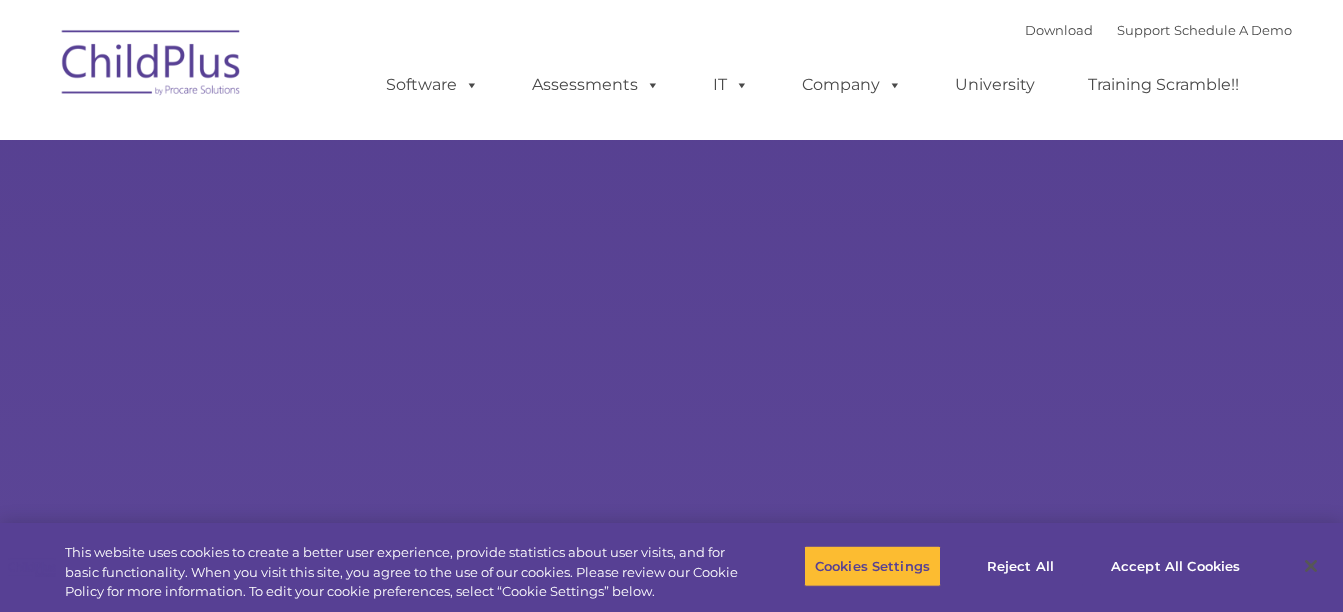 select on "MEDIUM" 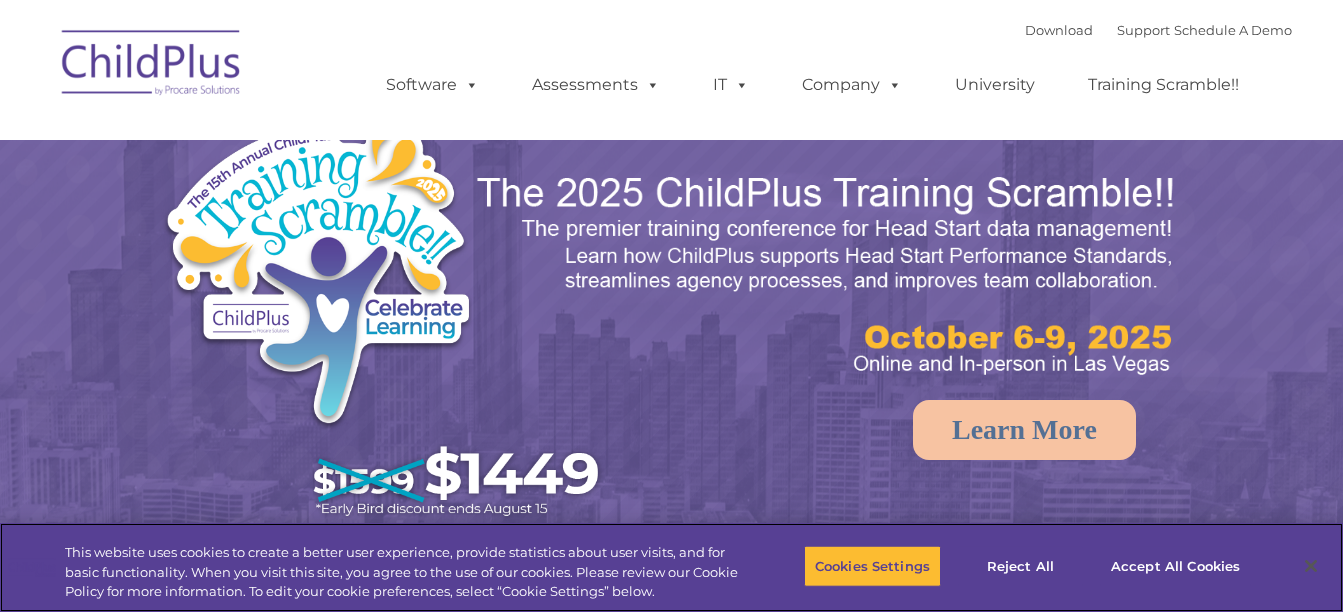 scroll, scrollTop: 0, scrollLeft: 0, axis: both 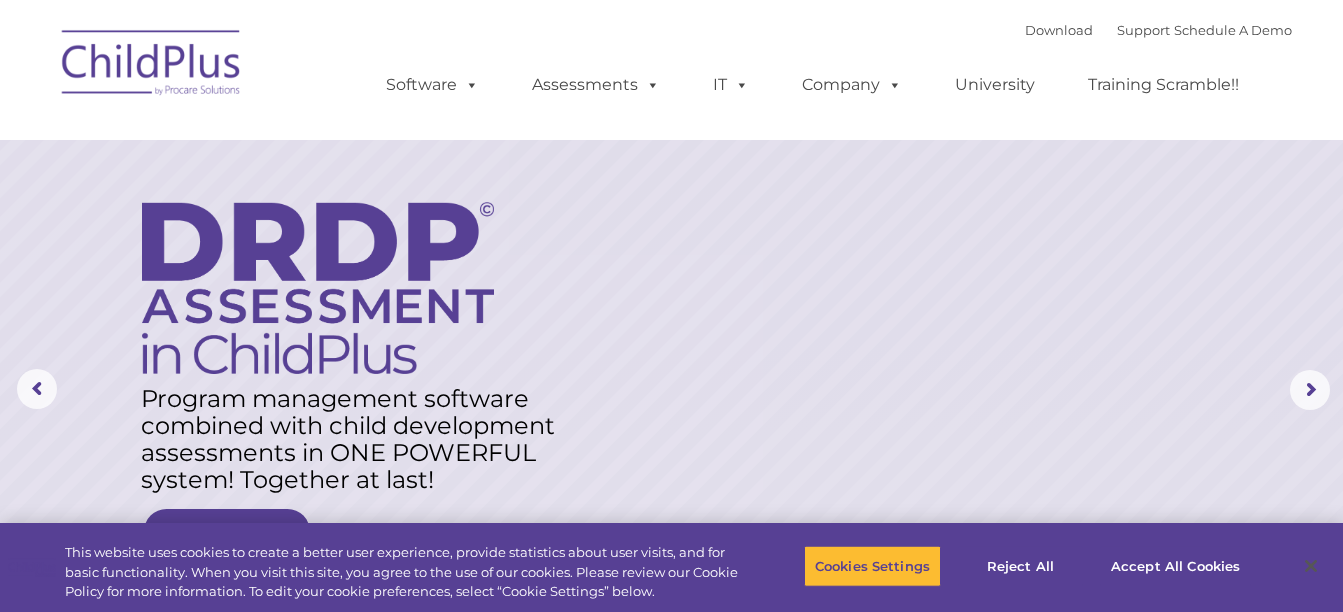click at bounding box center (152, 66) 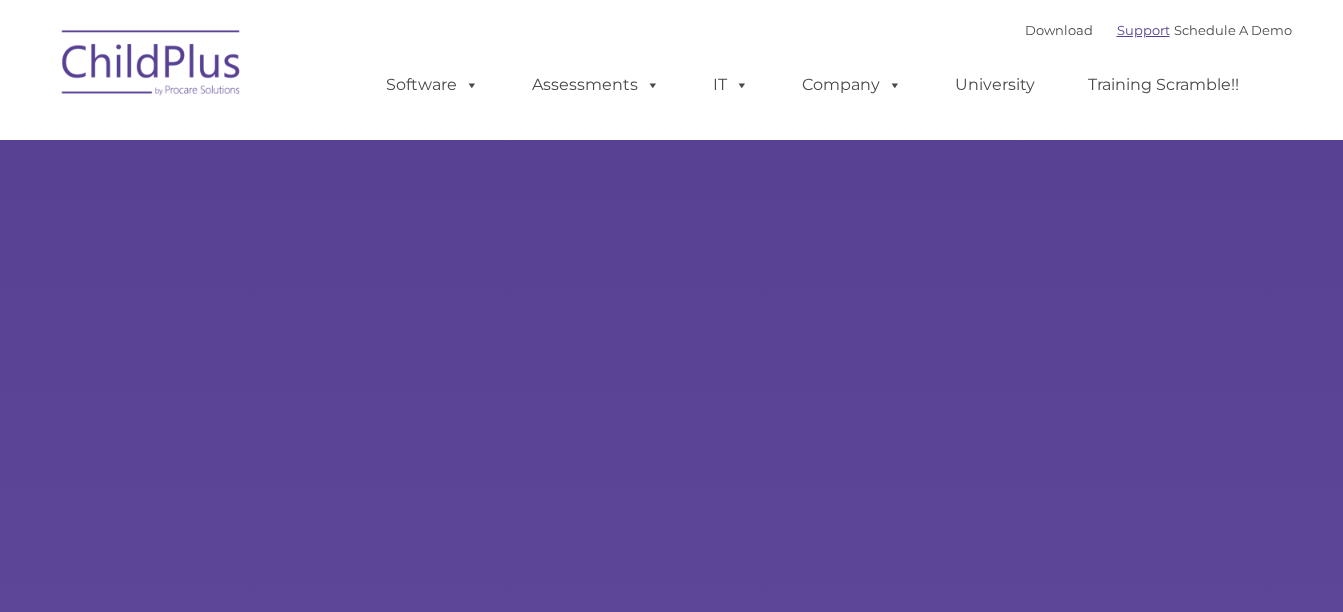 scroll, scrollTop: 0, scrollLeft: 0, axis: both 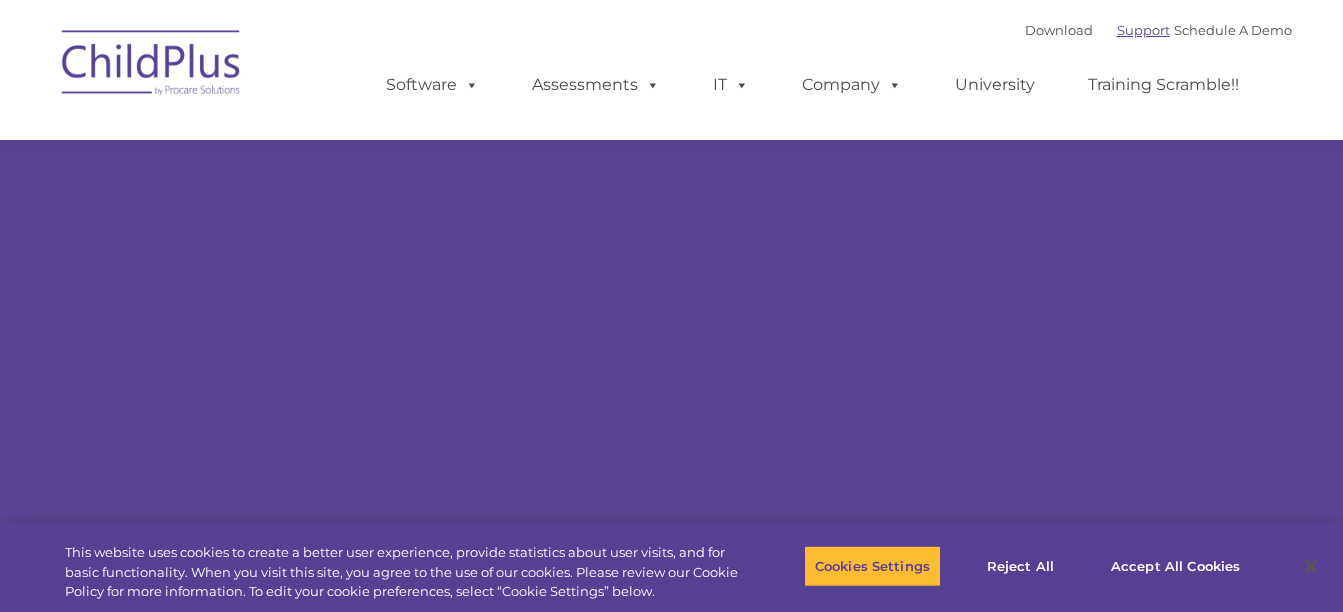 type on "" 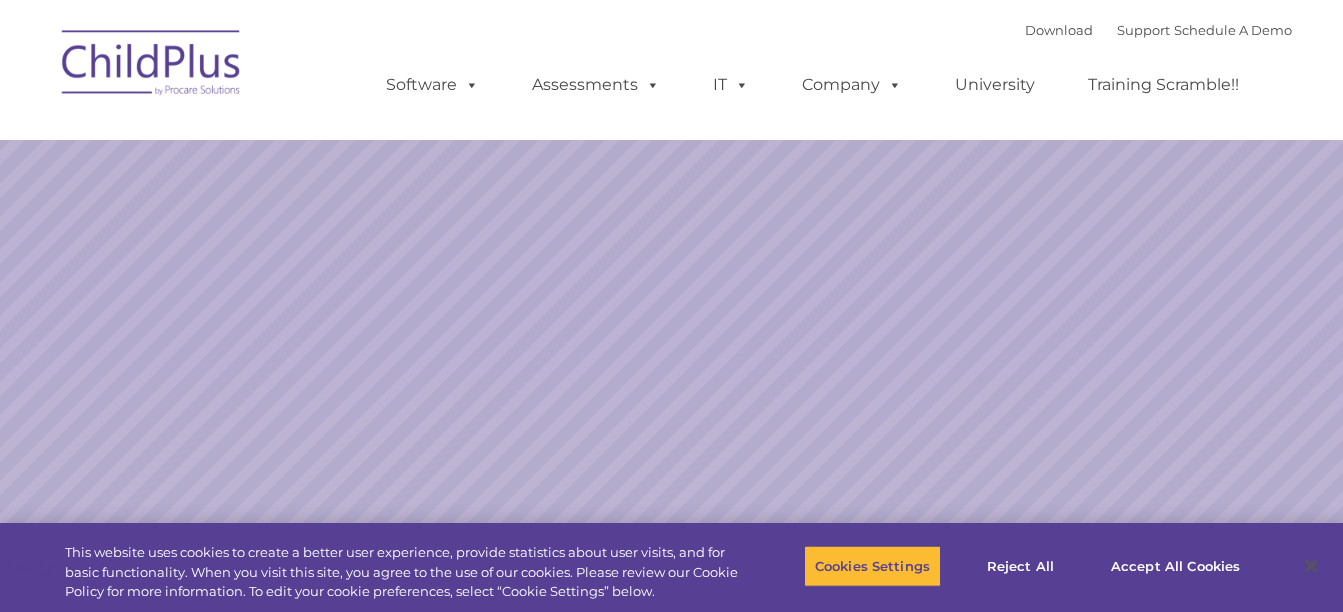 select on "MEDIUM" 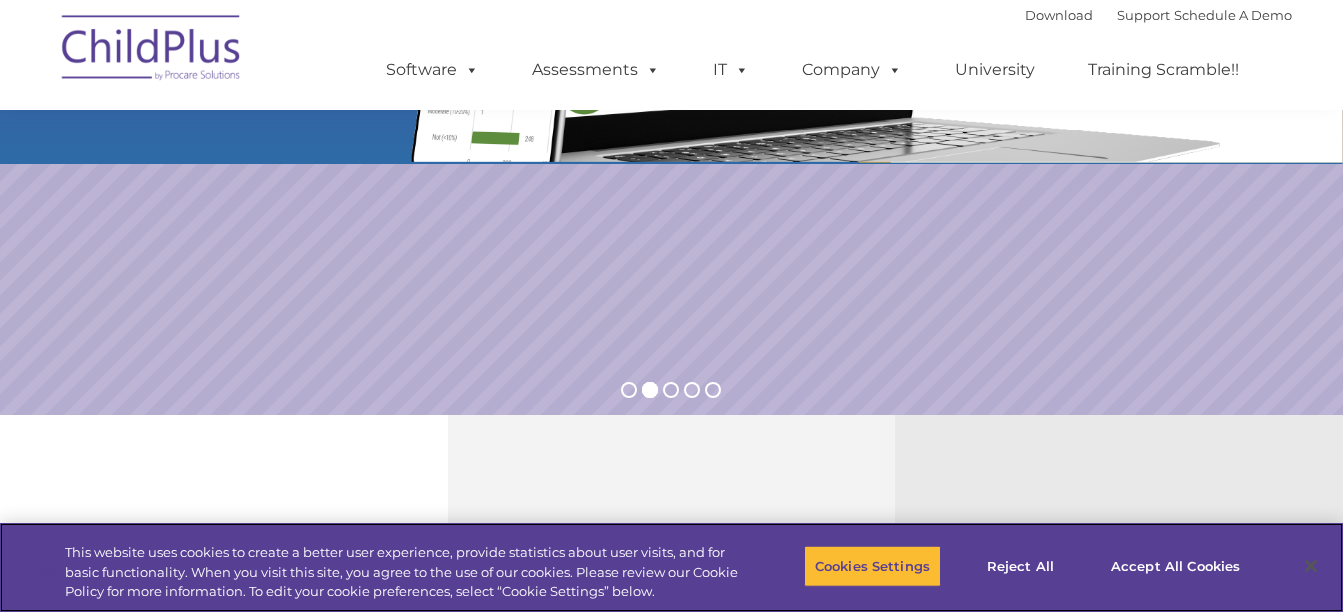scroll, scrollTop: 0, scrollLeft: 0, axis: both 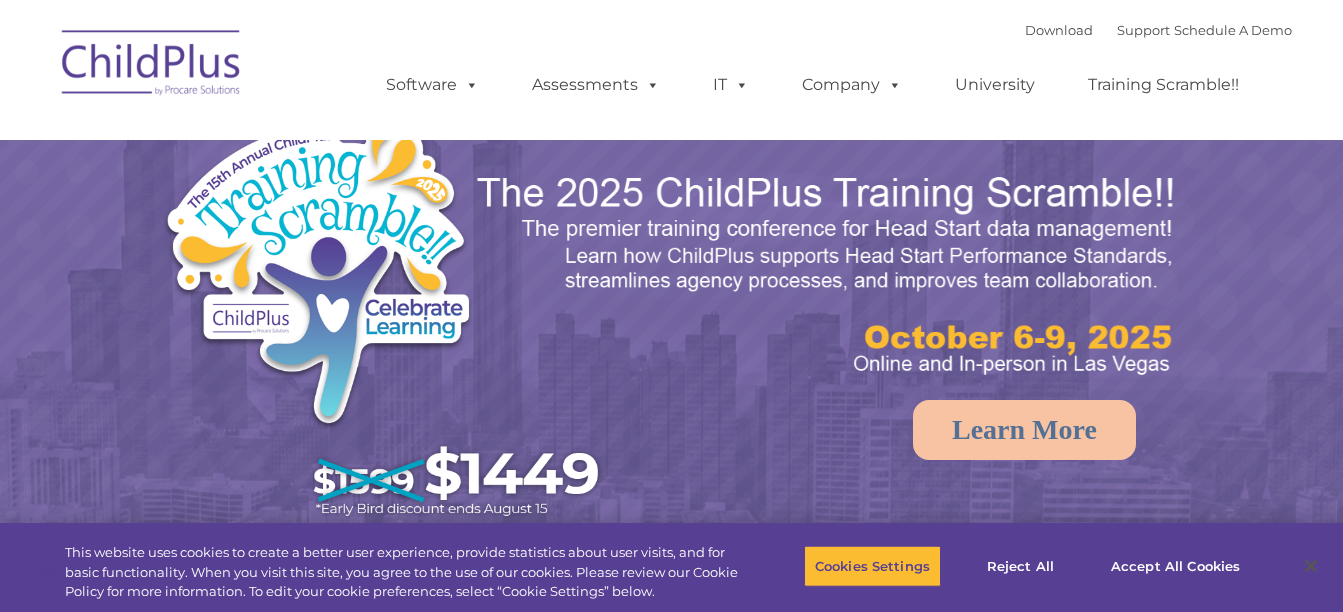 select on "MEDIUM" 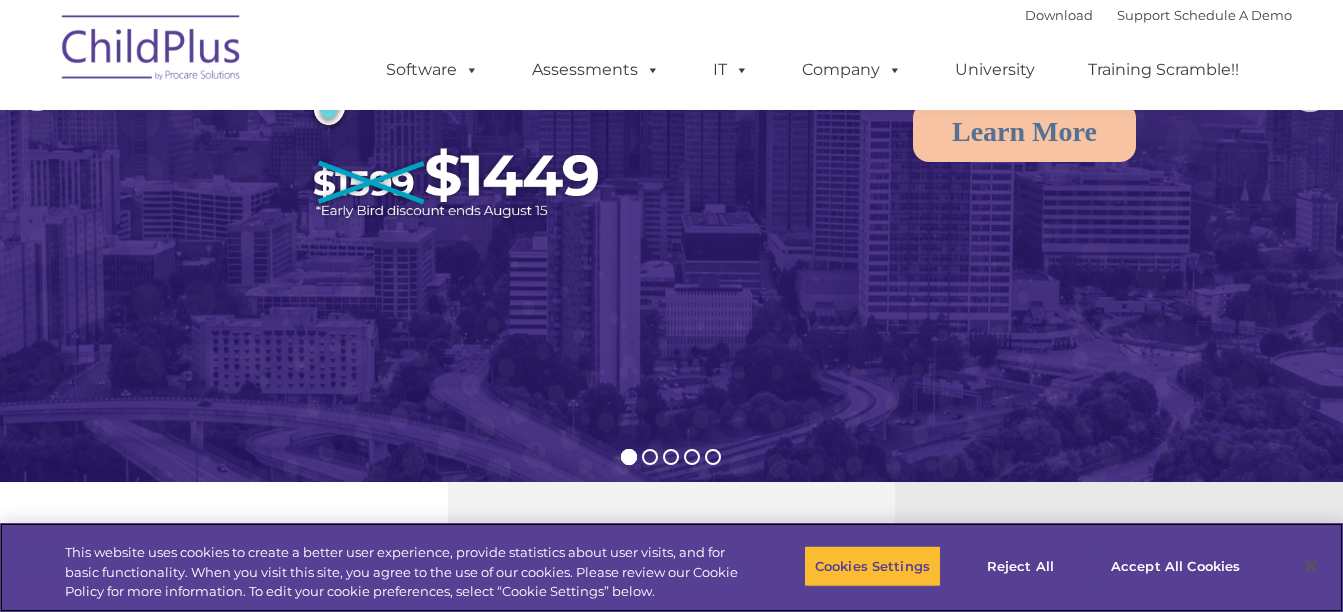 scroll, scrollTop: 300, scrollLeft: 0, axis: vertical 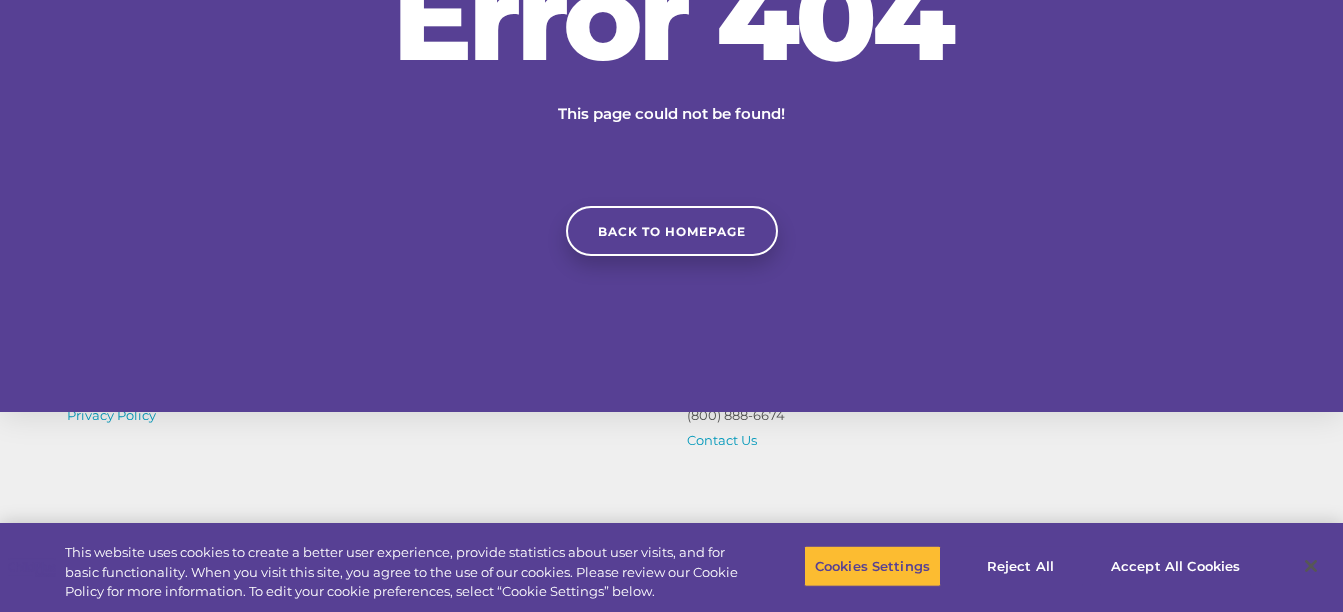 click on "Resources
Blog
Join Our Team
Giving Back
Privacy Policy
Switch to ChildPlus
Getting Started
Download
Contact Us
1040 Crown Pointe Pkwy
Suite 1000
Atlanta, GA 30338
(800) 888-6674
Contact Us
Follow Us" at bounding box center [671, 359] 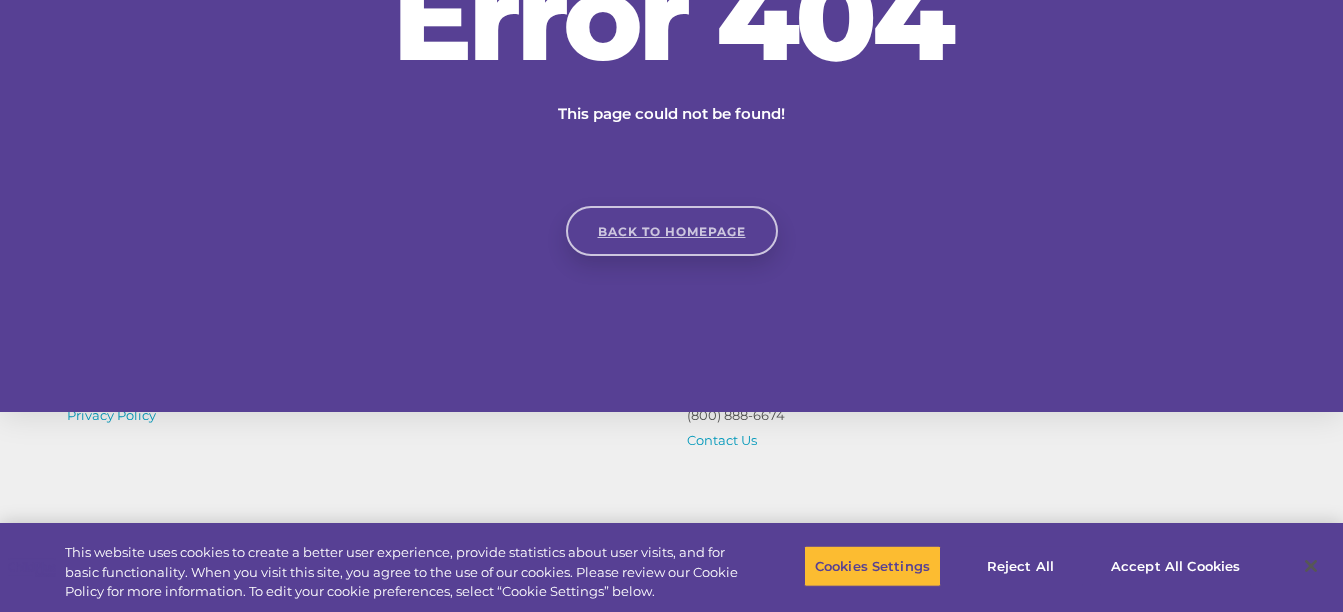 scroll, scrollTop: 0, scrollLeft: 0, axis: both 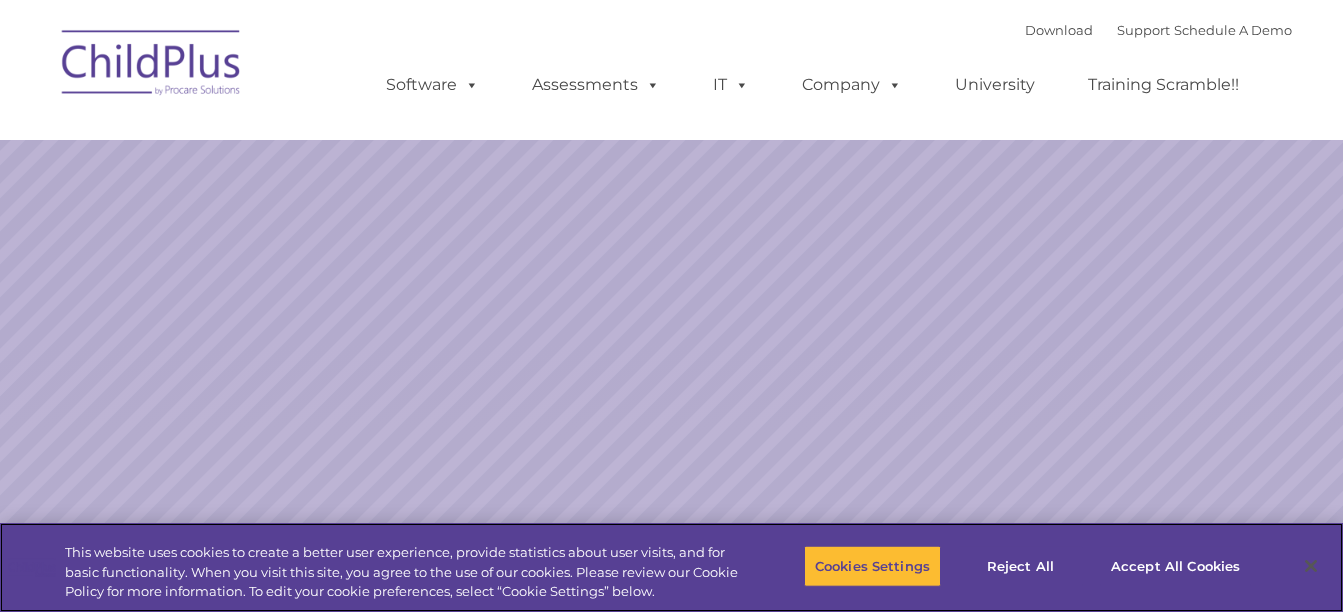 select on "MEDIUM" 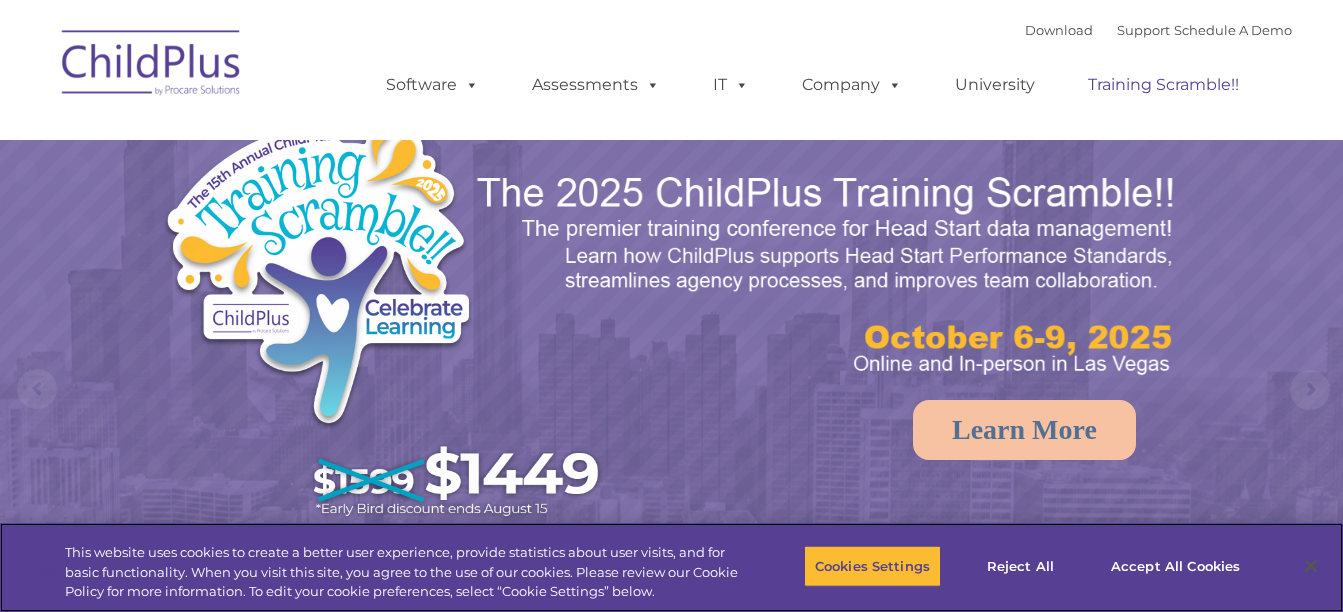 scroll, scrollTop: 0, scrollLeft: 0, axis: both 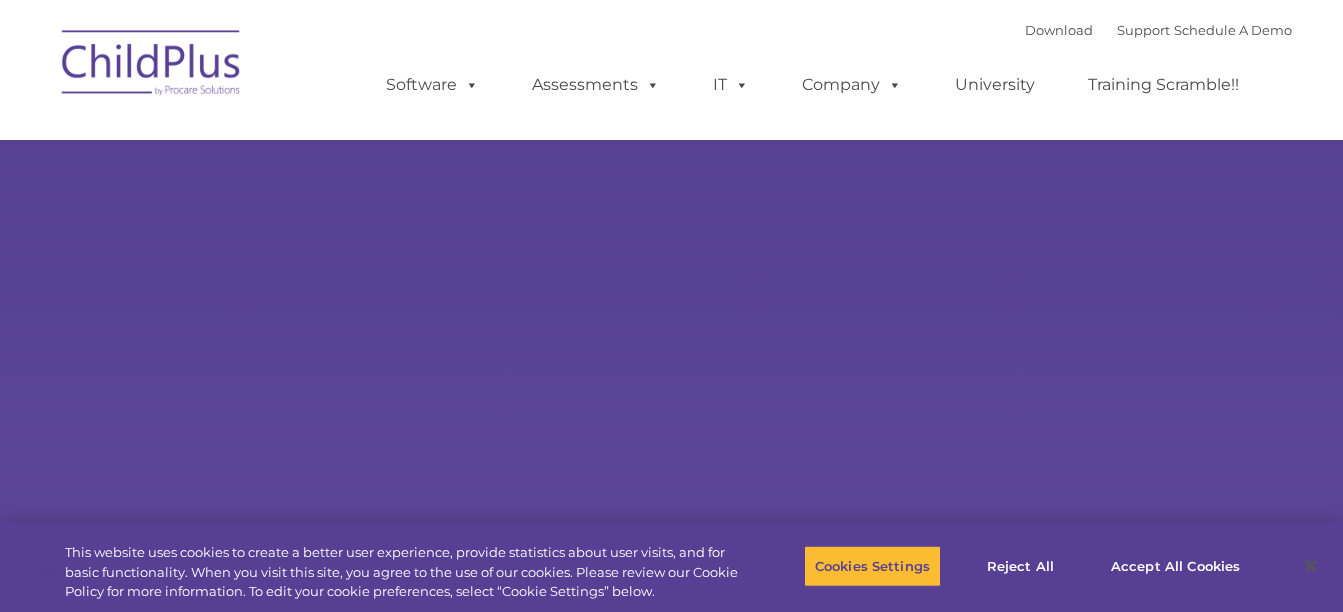 select on "MEDIUM" 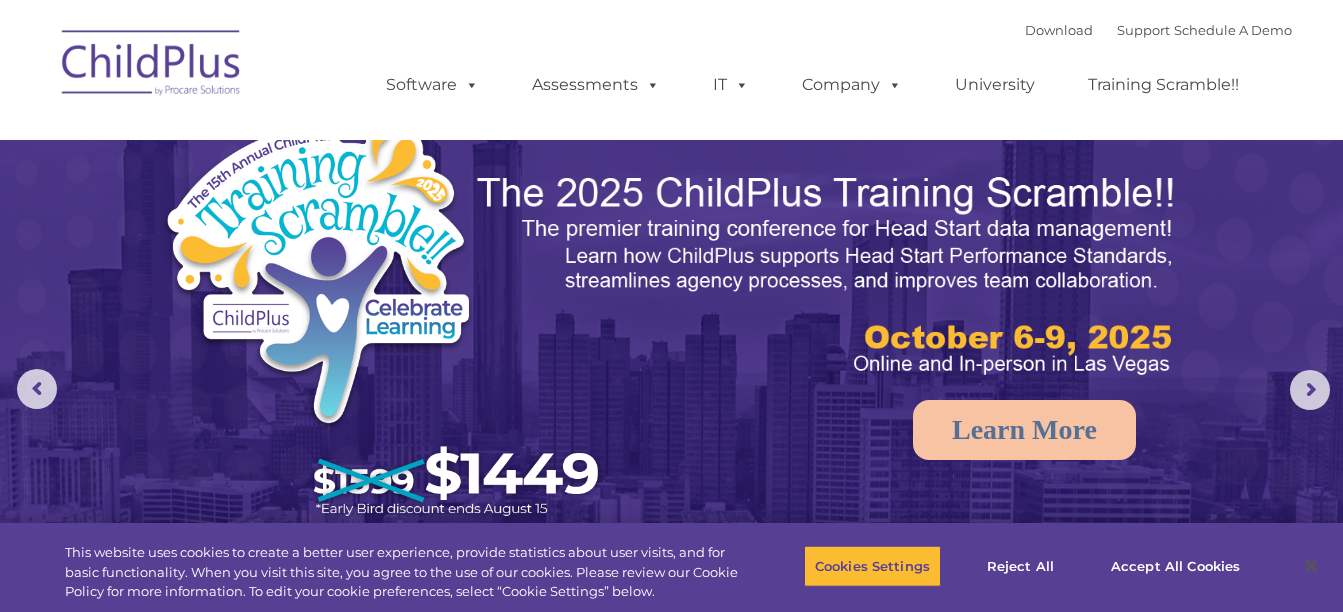 click at bounding box center [152, 66] 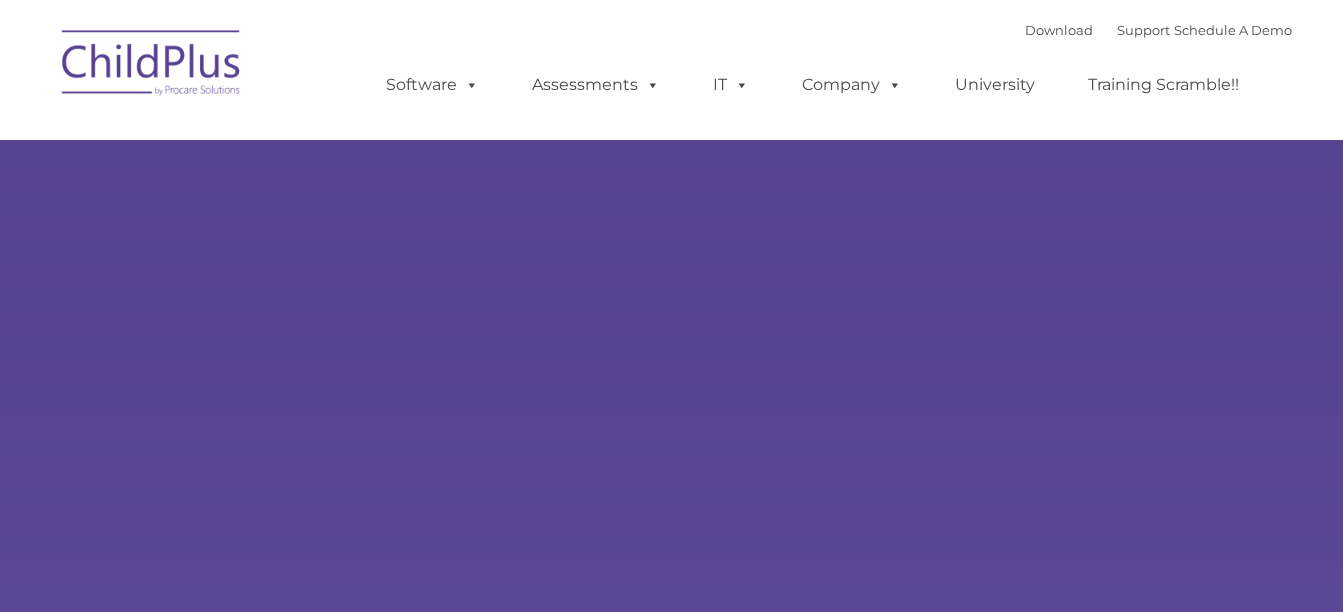 scroll, scrollTop: 0, scrollLeft: 0, axis: both 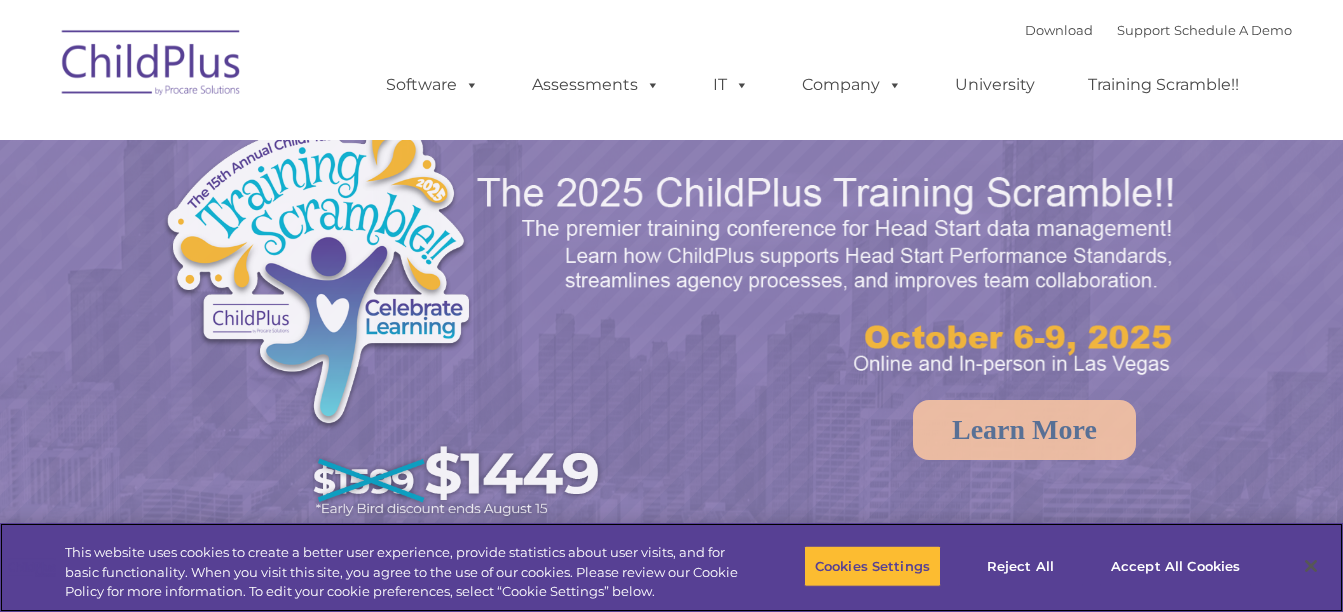 select on "MEDIUM" 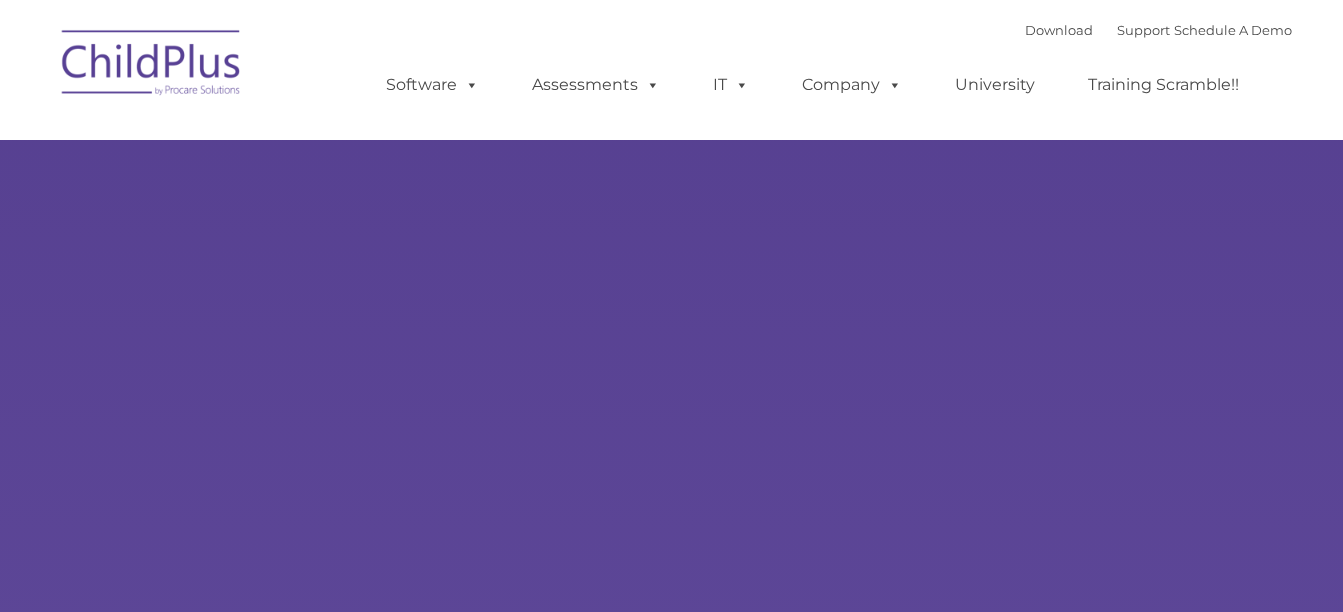 scroll, scrollTop: 0, scrollLeft: 0, axis: both 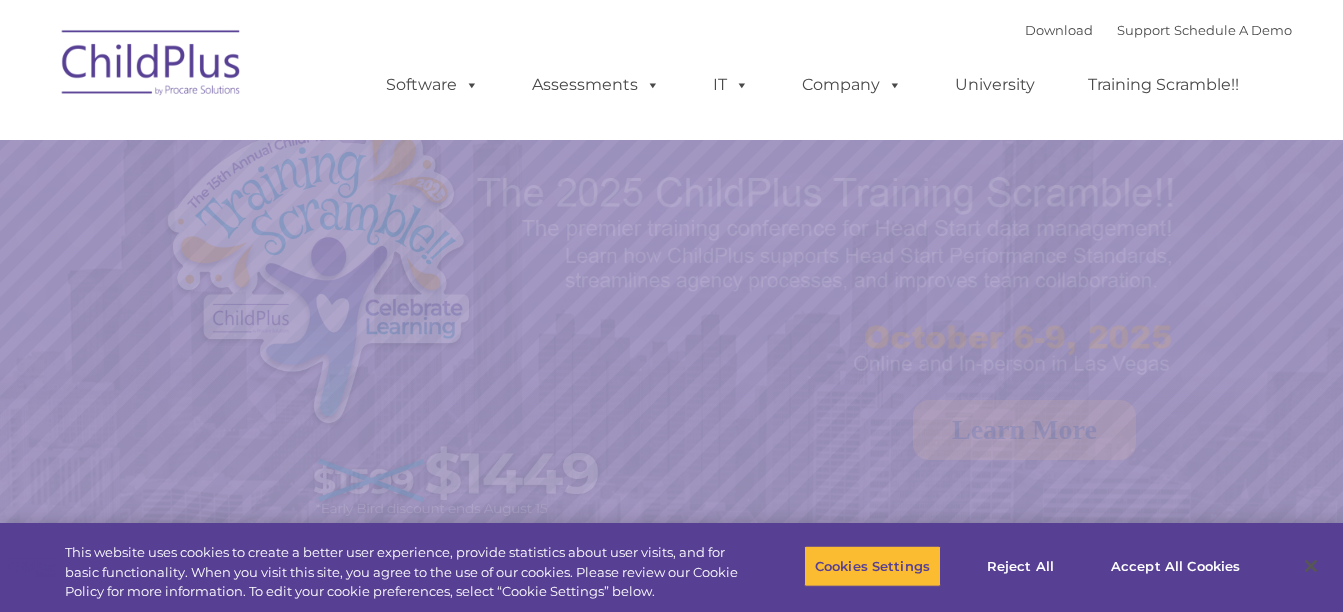 select on "MEDIUM" 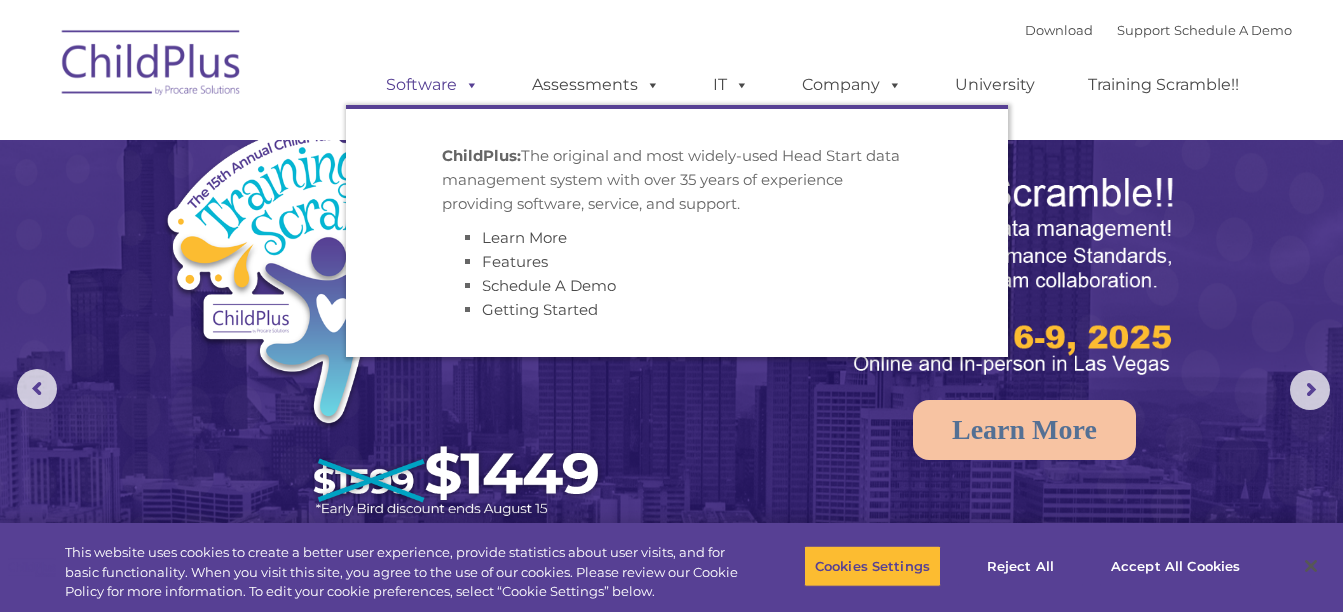 click at bounding box center (468, 84) 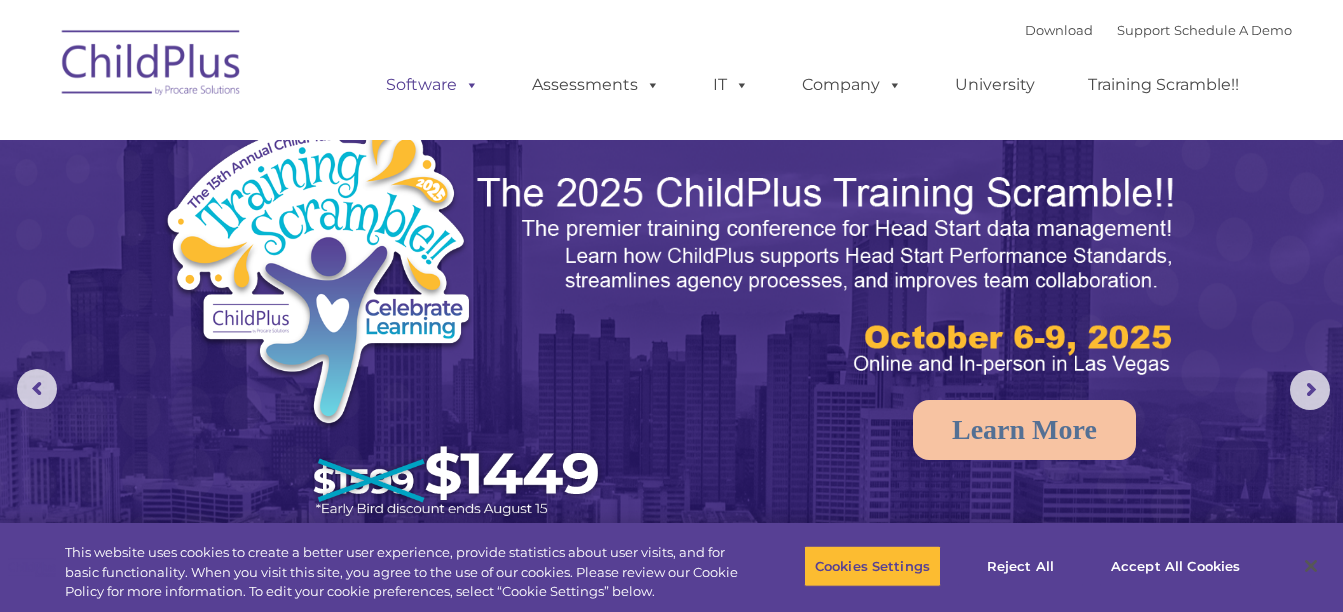 click at bounding box center [468, 84] 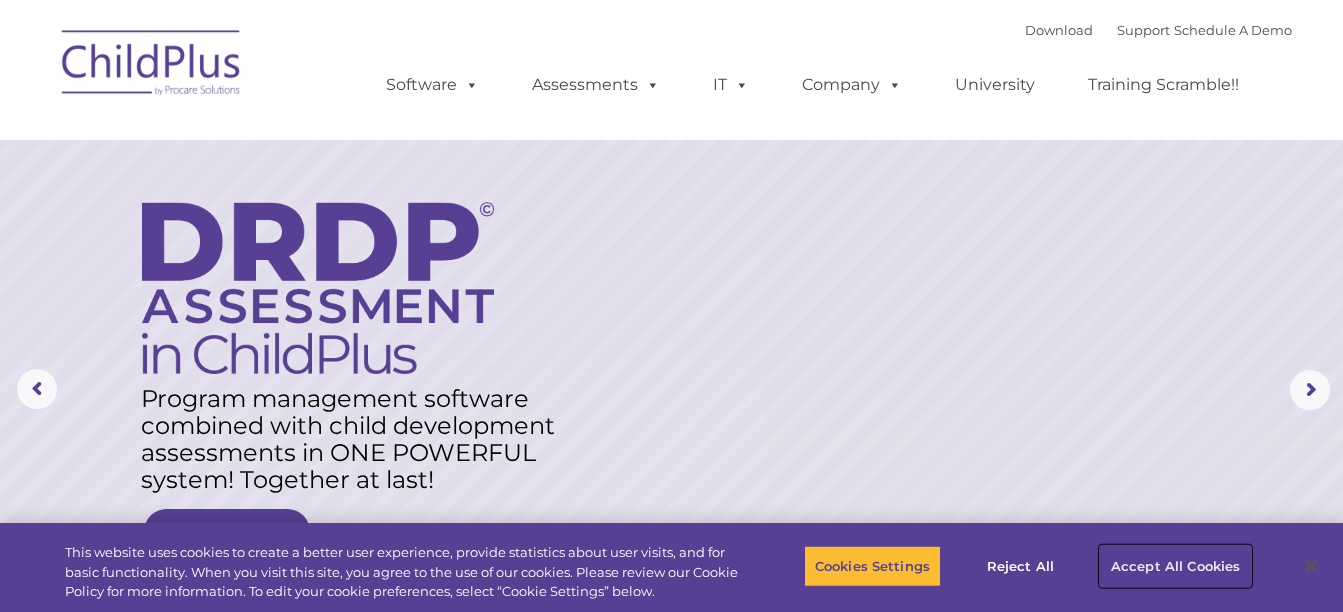 click on "Accept All Cookies" at bounding box center [1175, 566] 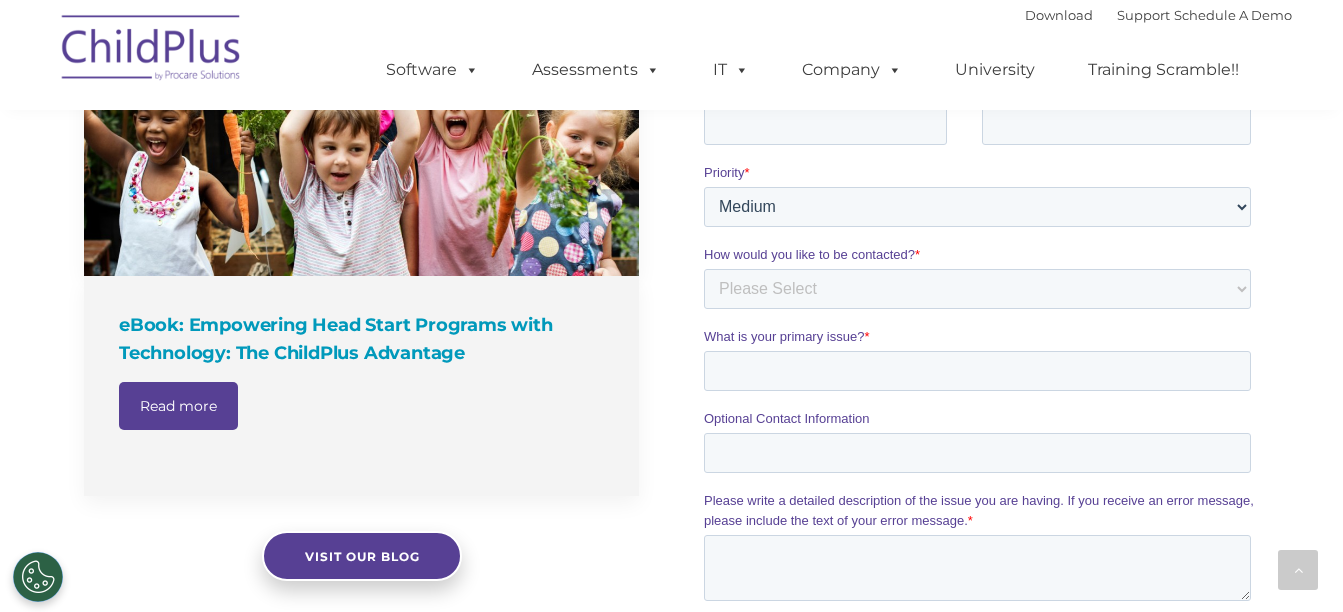 scroll, scrollTop: 1532, scrollLeft: 0, axis: vertical 